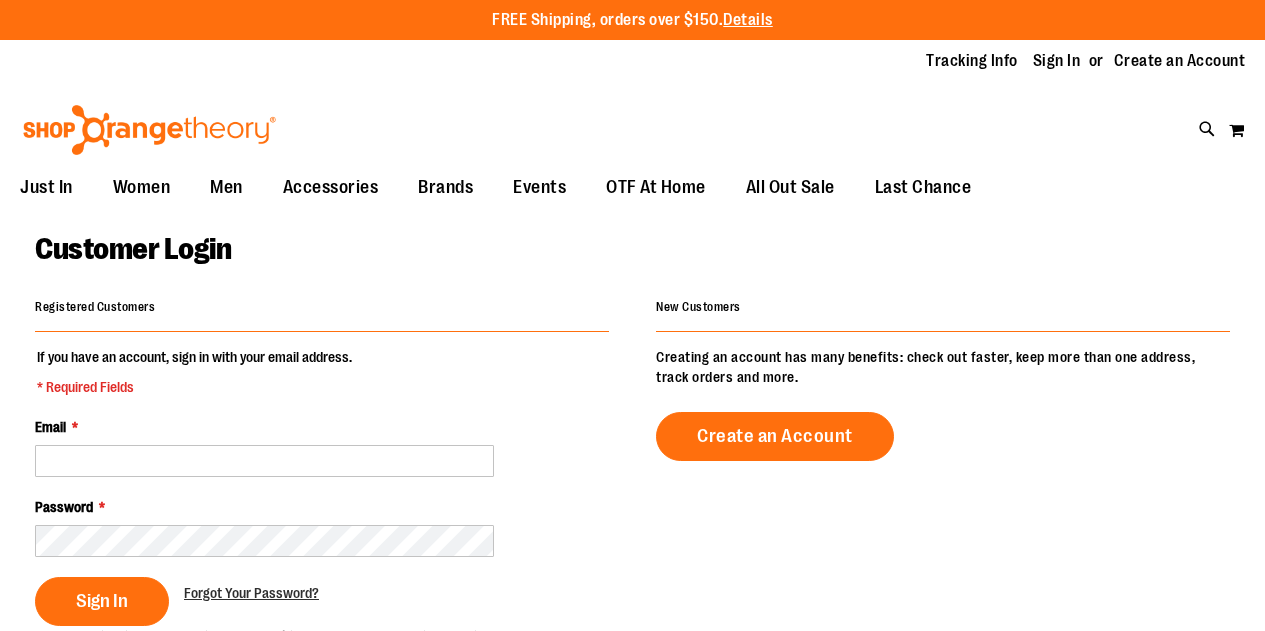 scroll, scrollTop: 0, scrollLeft: 0, axis: both 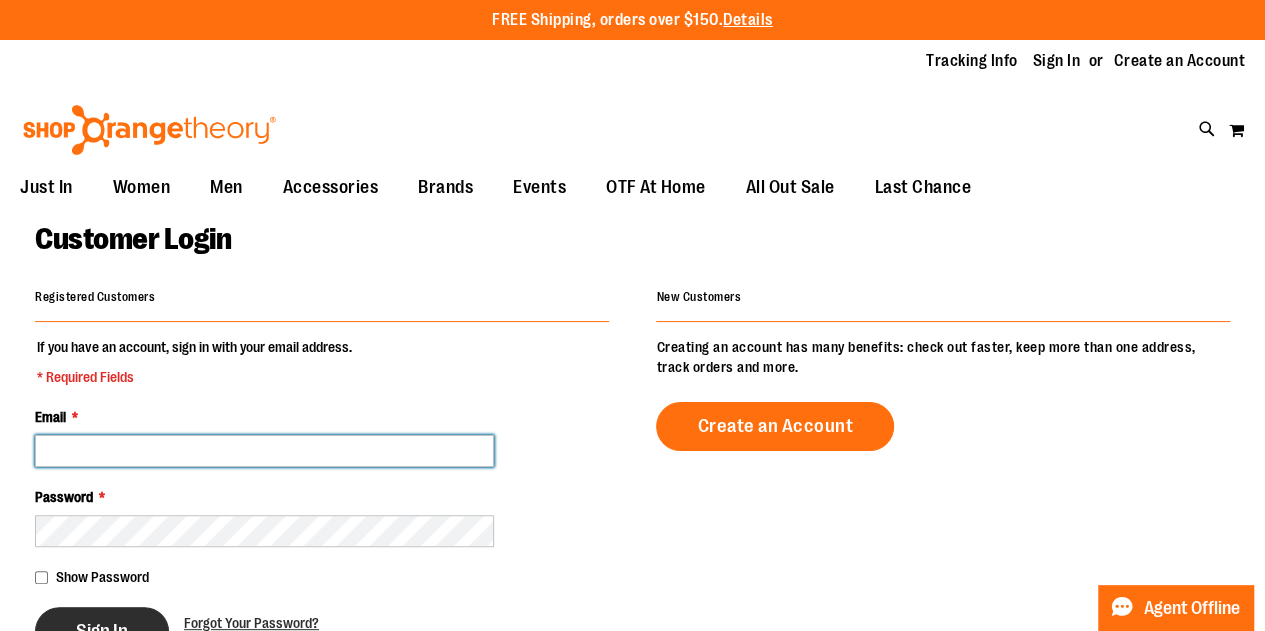 type on "**********" 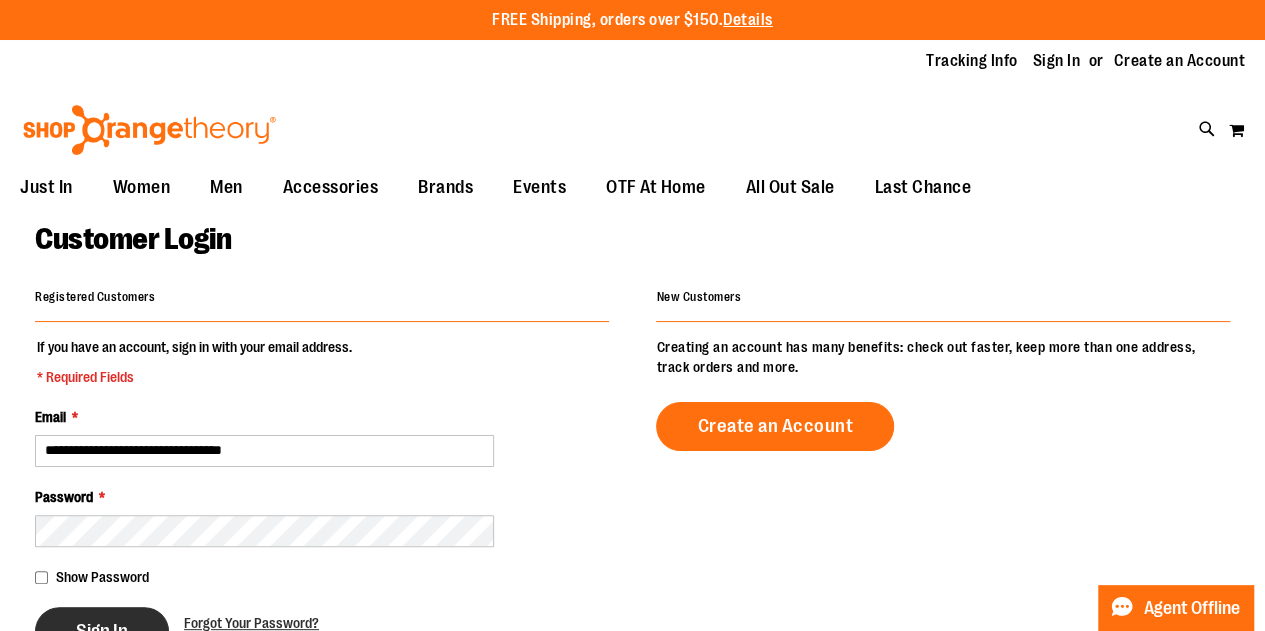 type on "**********" 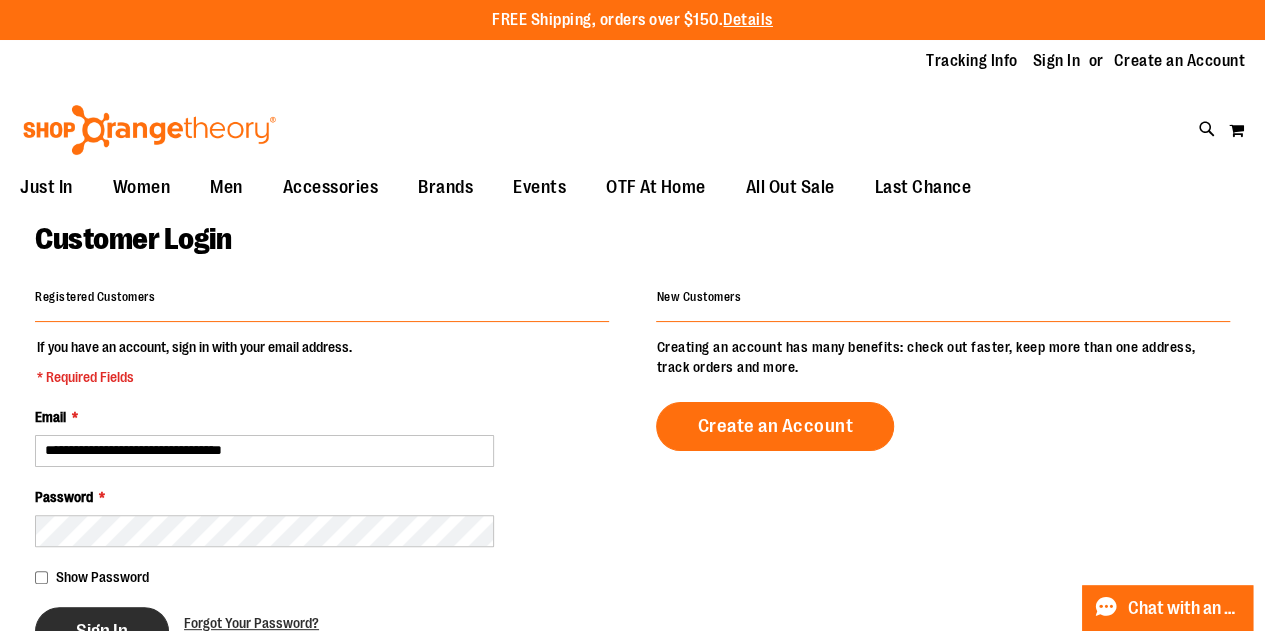 click on "Sign In" at bounding box center [102, 631] 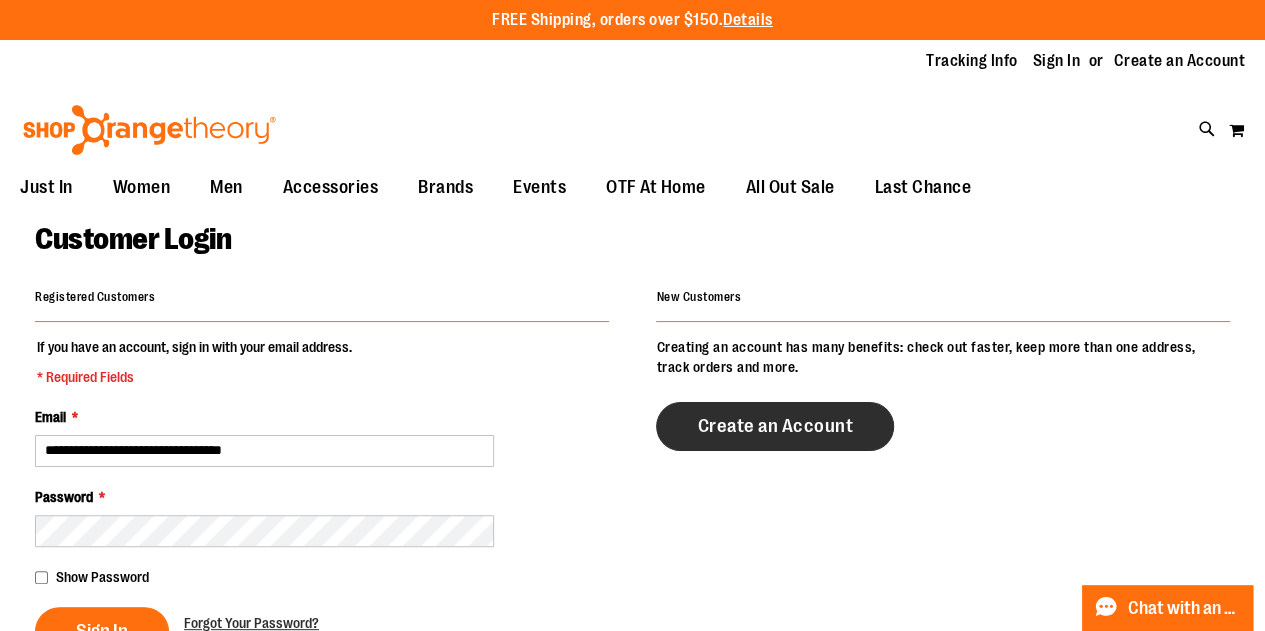 click on "Create an Account" at bounding box center (775, 426) 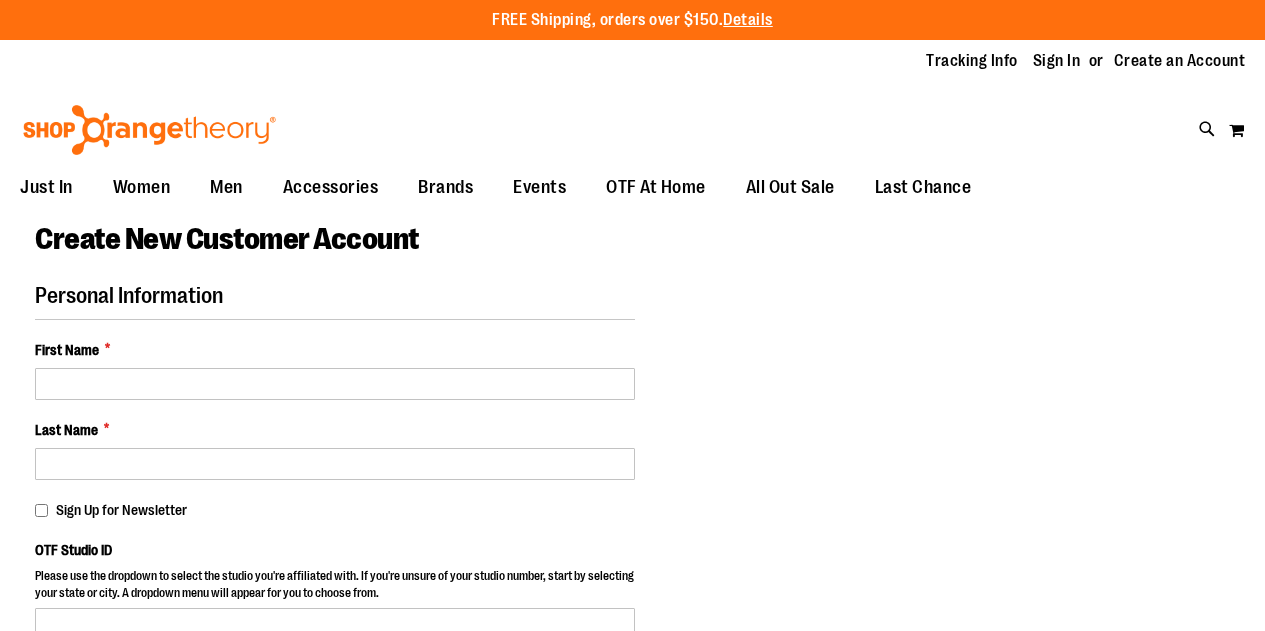 scroll, scrollTop: 0, scrollLeft: 0, axis: both 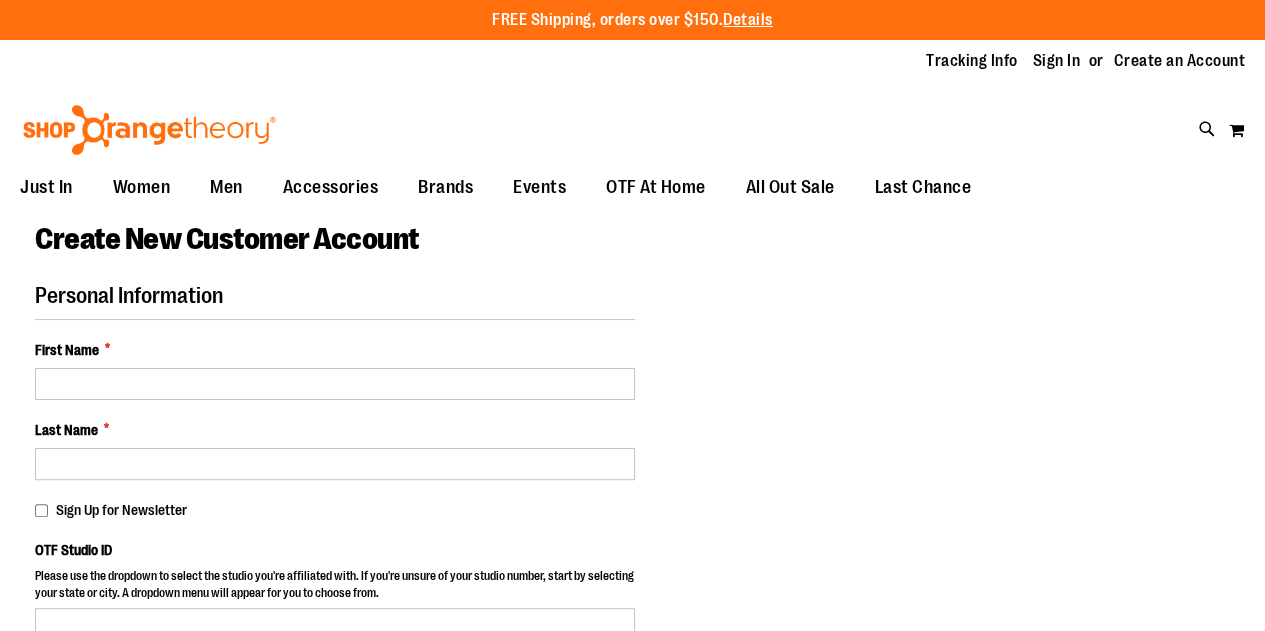 select on "***" 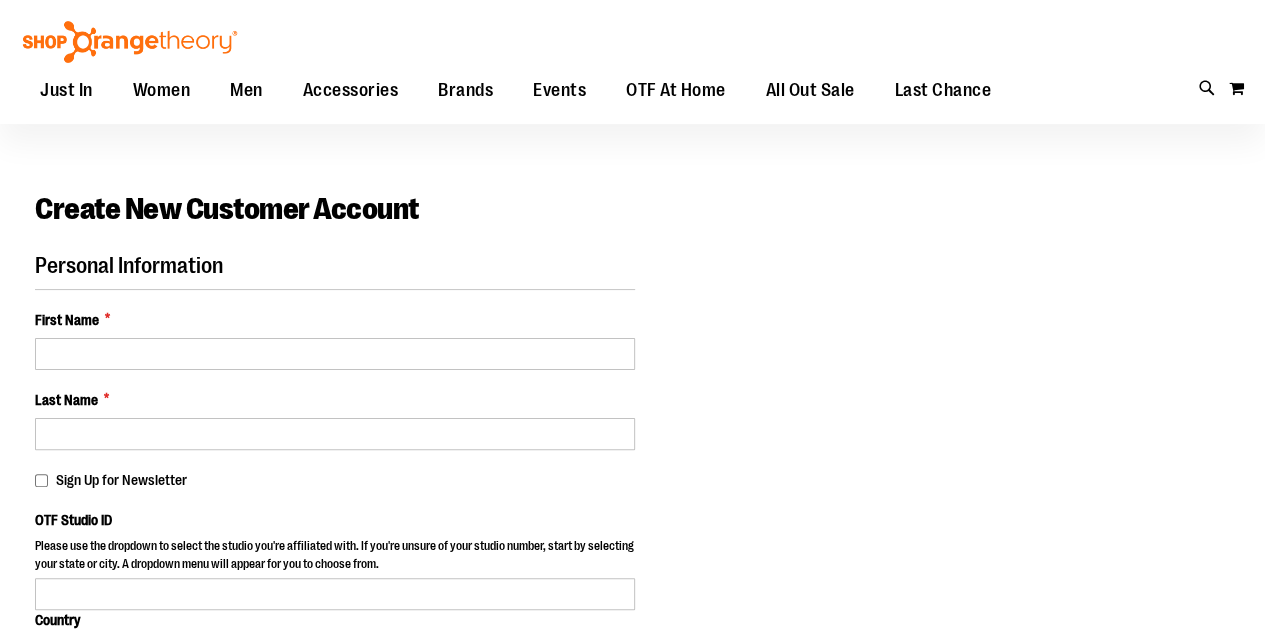 scroll, scrollTop: 0, scrollLeft: 0, axis: both 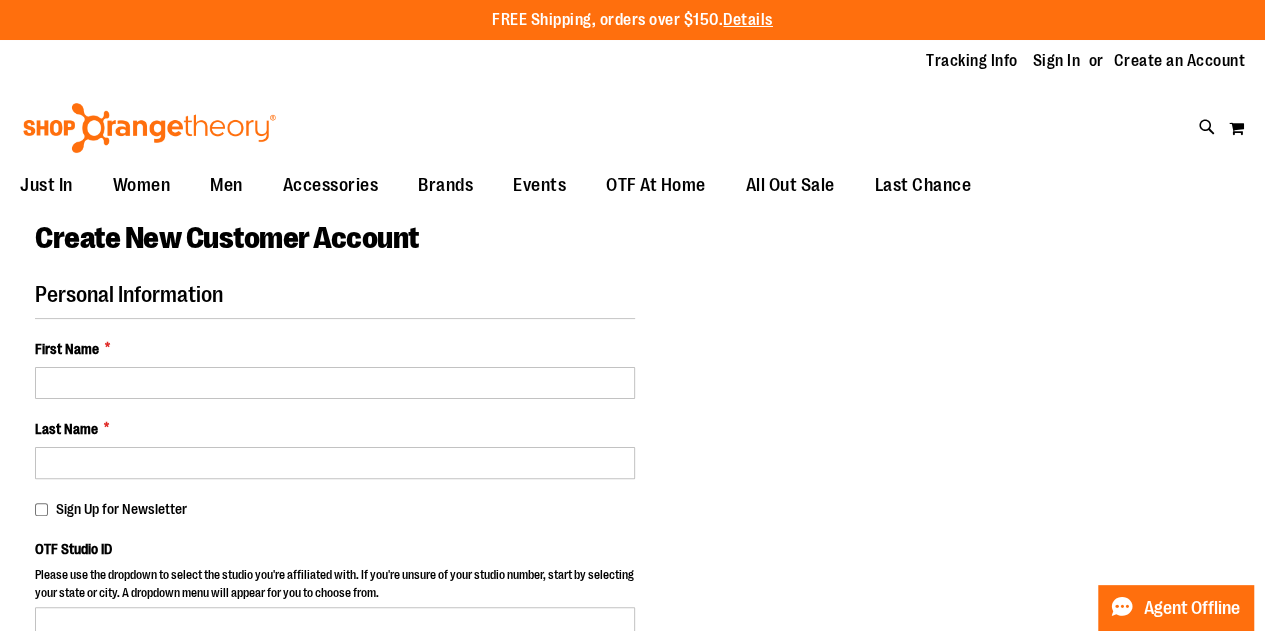 drag, startPoint x: 1272, startPoint y: 199, endPoint x: 1268, endPoint y: 187, distance: 12.649111 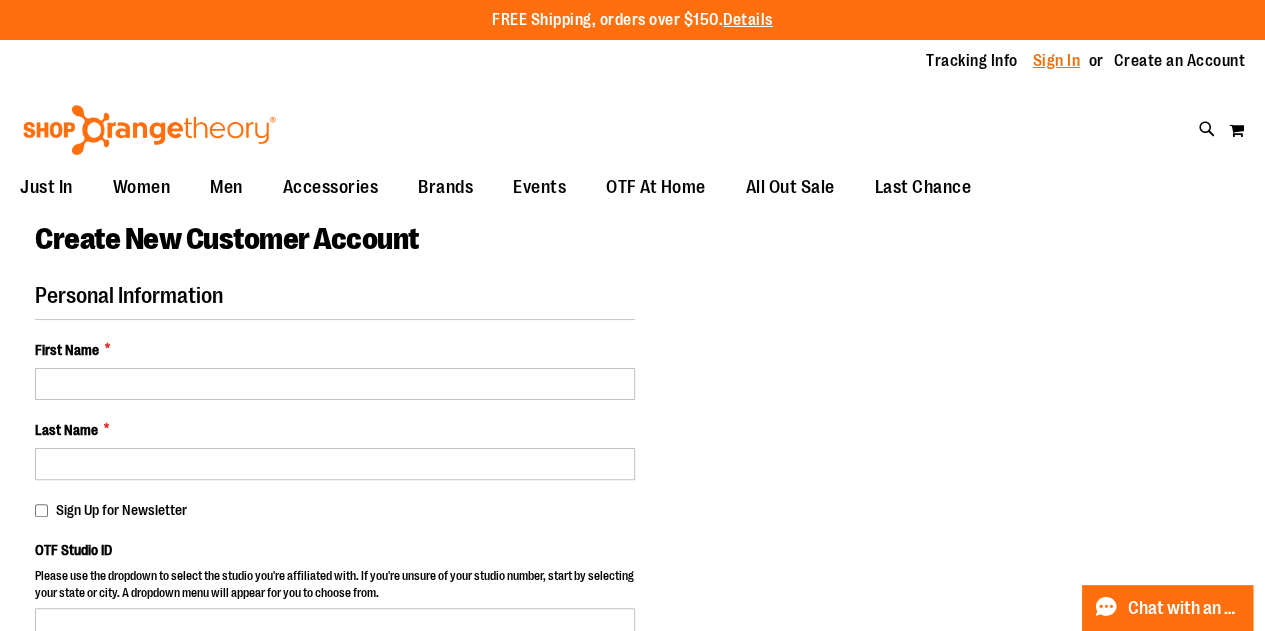 click on "Sign In" at bounding box center [1057, 61] 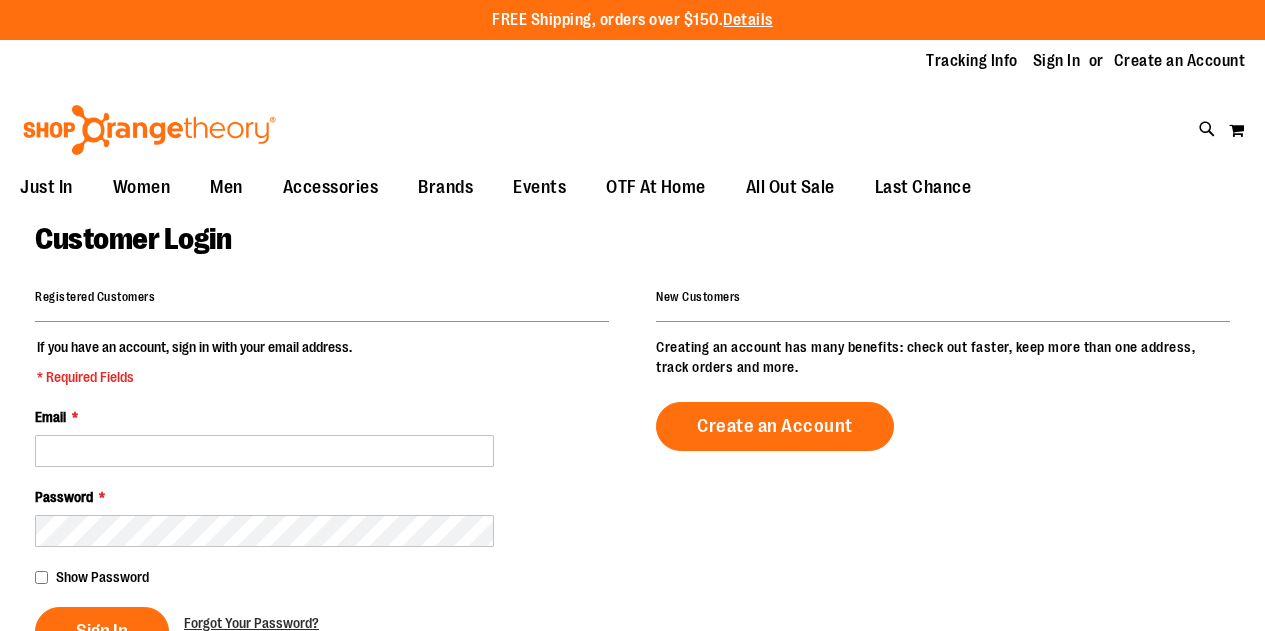 scroll, scrollTop: 0, scrollLeft: 0, axis: both 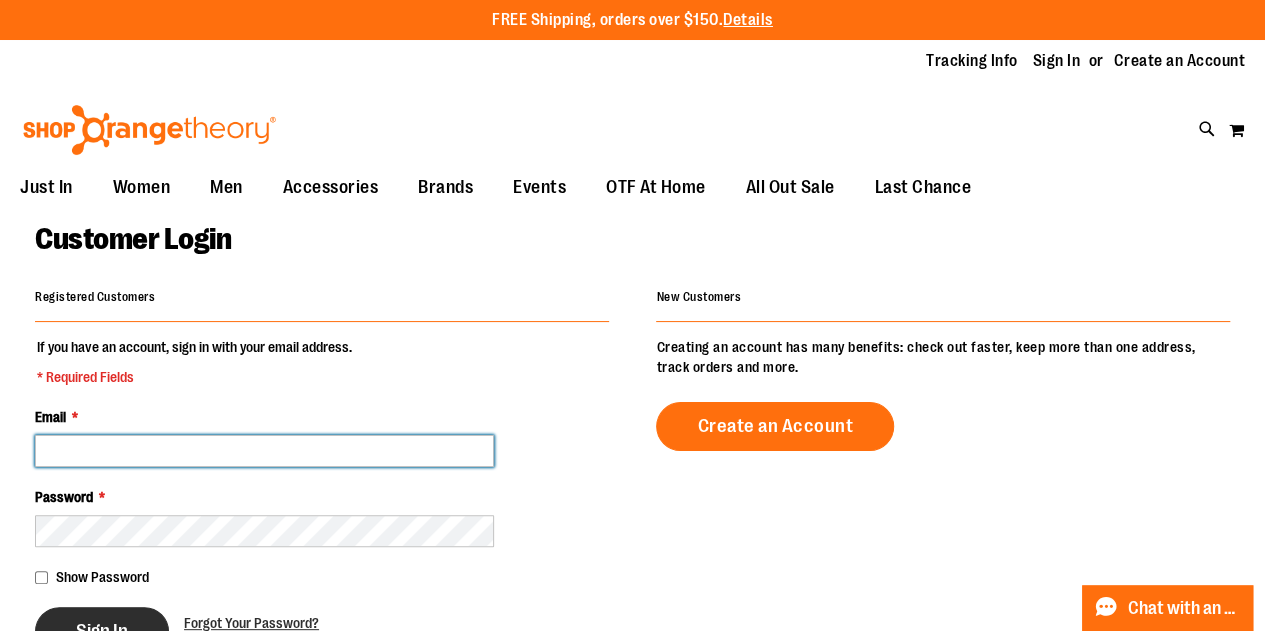 type on "**********" 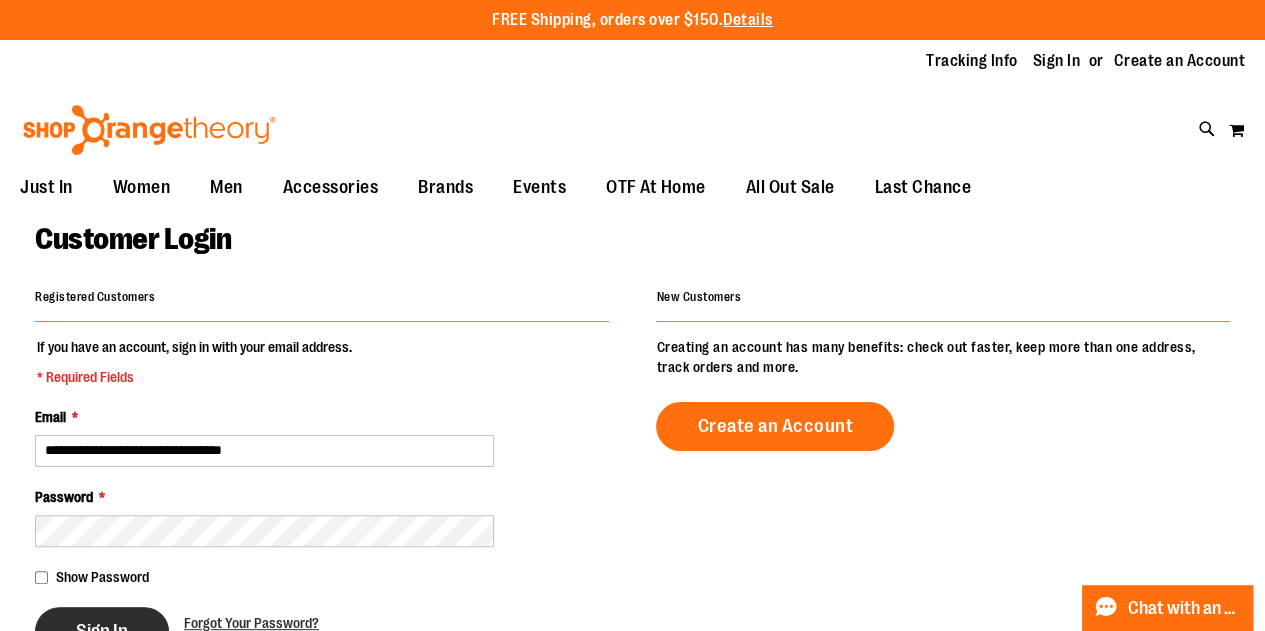 type on "**********" 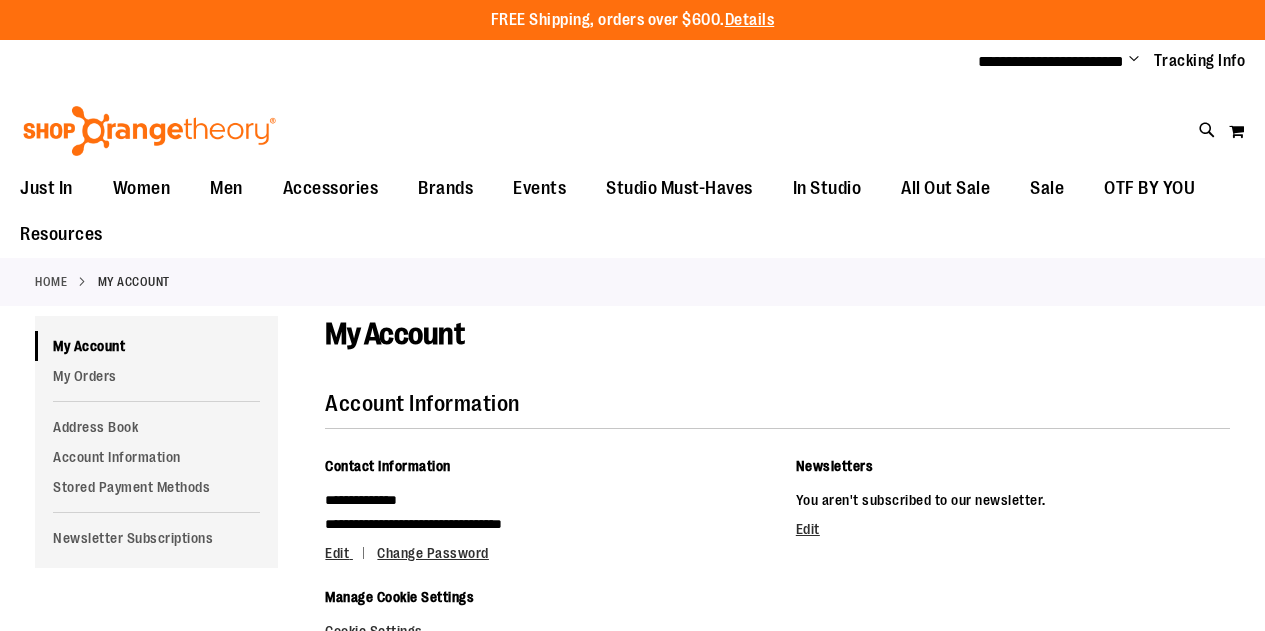 scroll, scrollTop: 0, scrollLeft: 0, axis: both 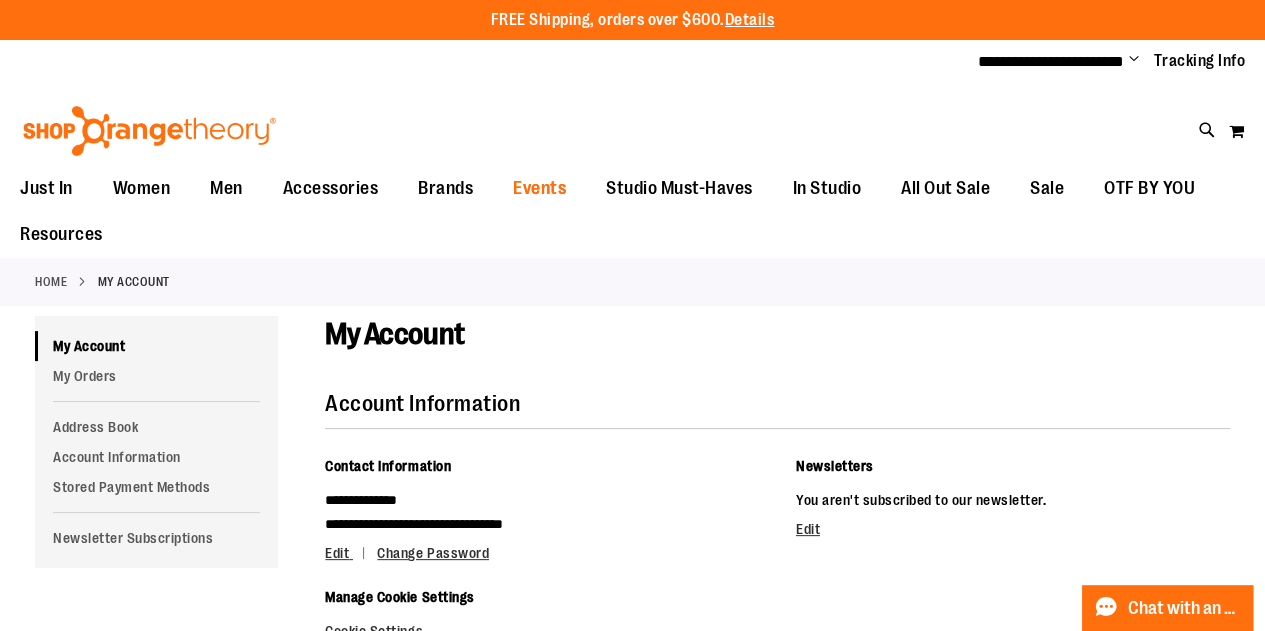 type on "**********" 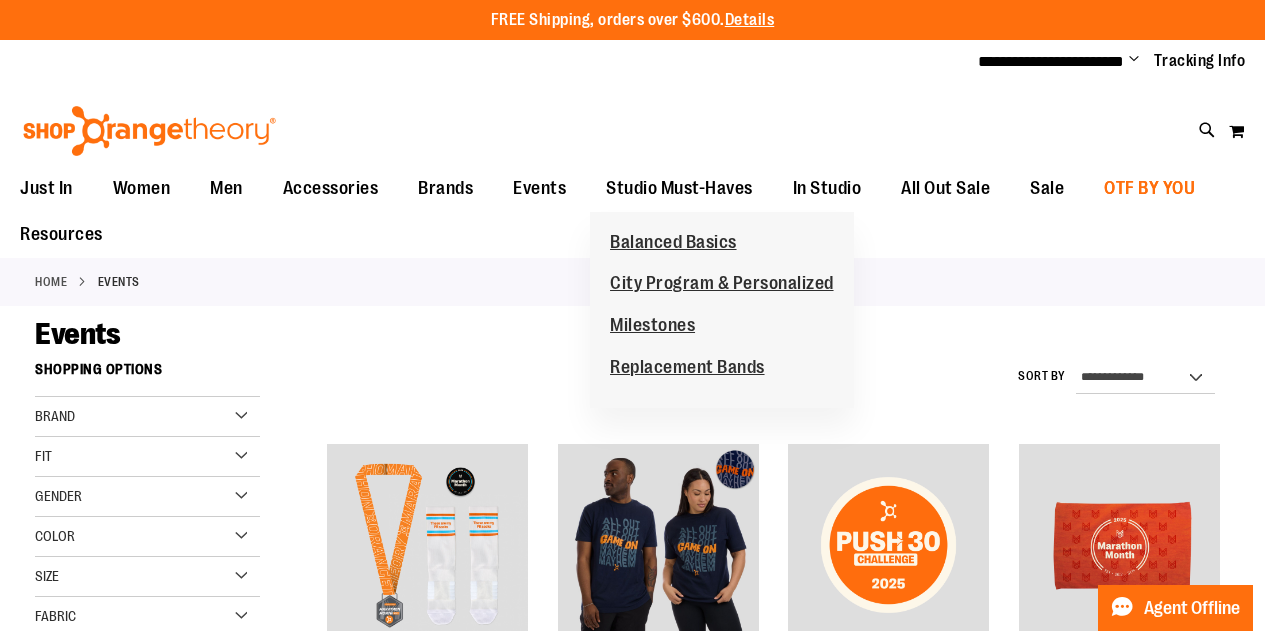 scroll, scrollTop: 0, scrollLeft: 0, axis: both 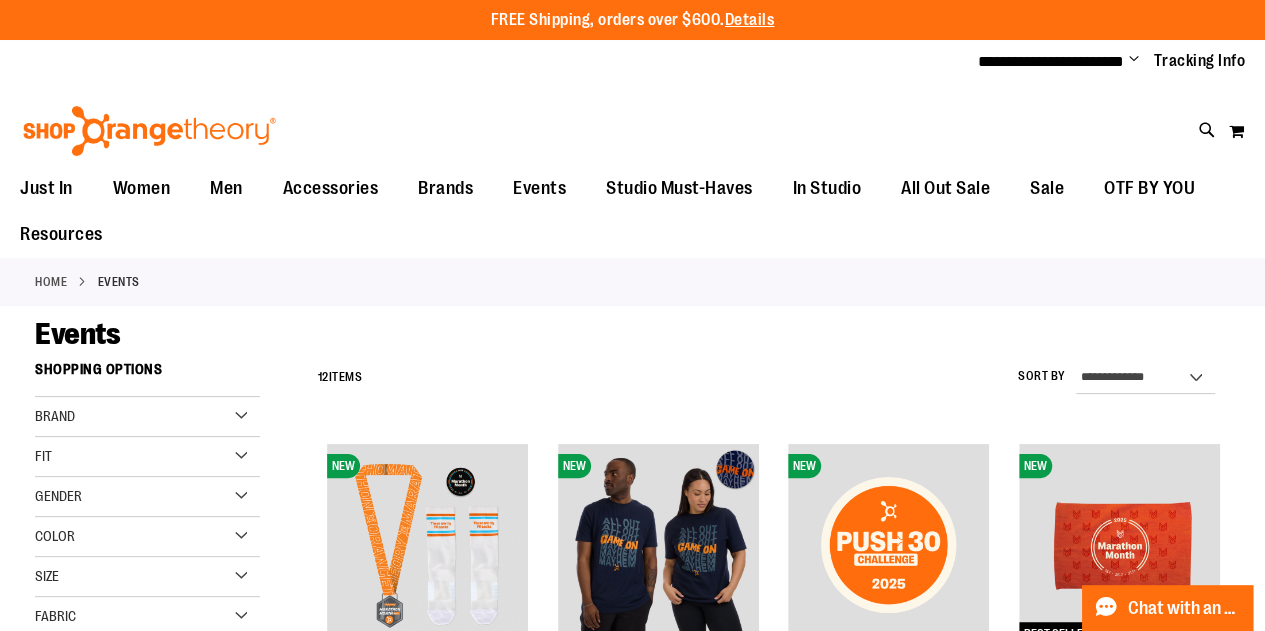type on "**********" 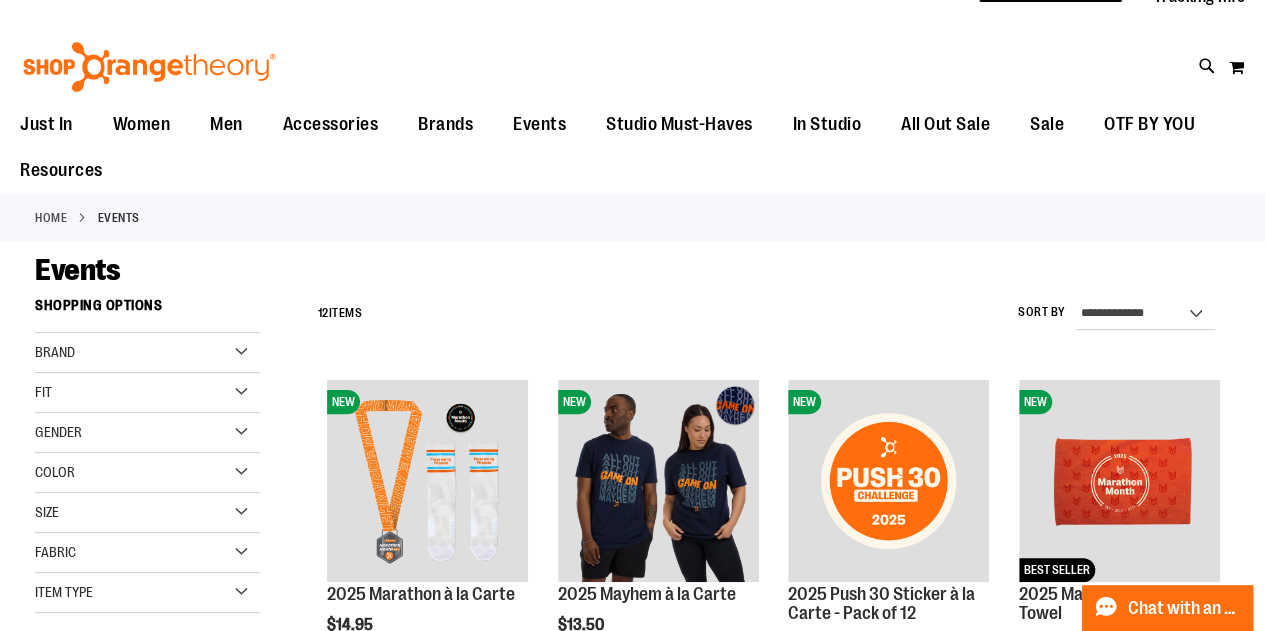 scroll, scrollTop: 0, scrollLeft: 0, axis: both 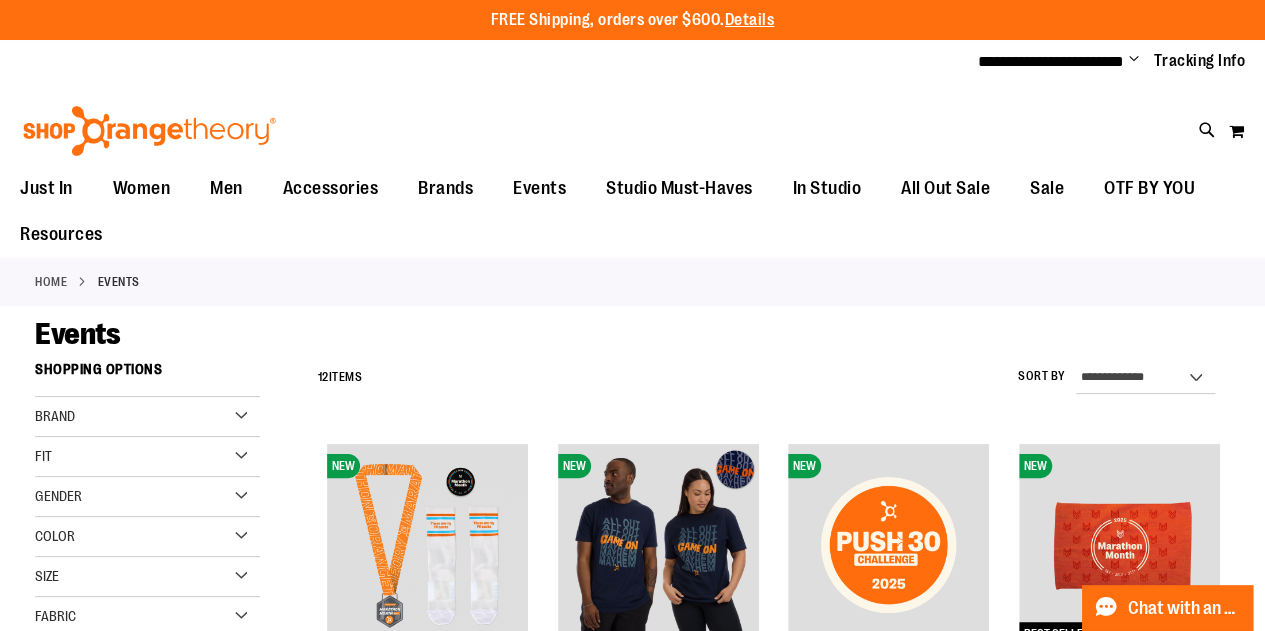 drag, startPoint x: 1274, startPoint y: 189, endPoint x: 1279, endPoint y: 99, distance: 90.13878 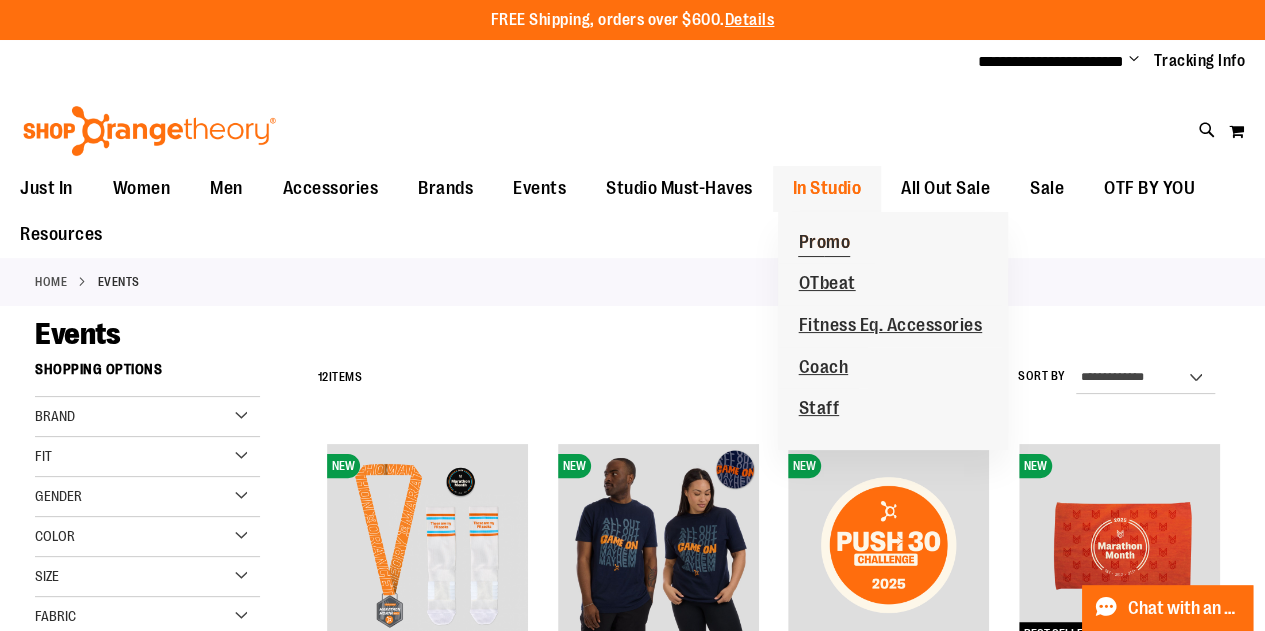 click on "Promo" at bounding box center [824, 244] 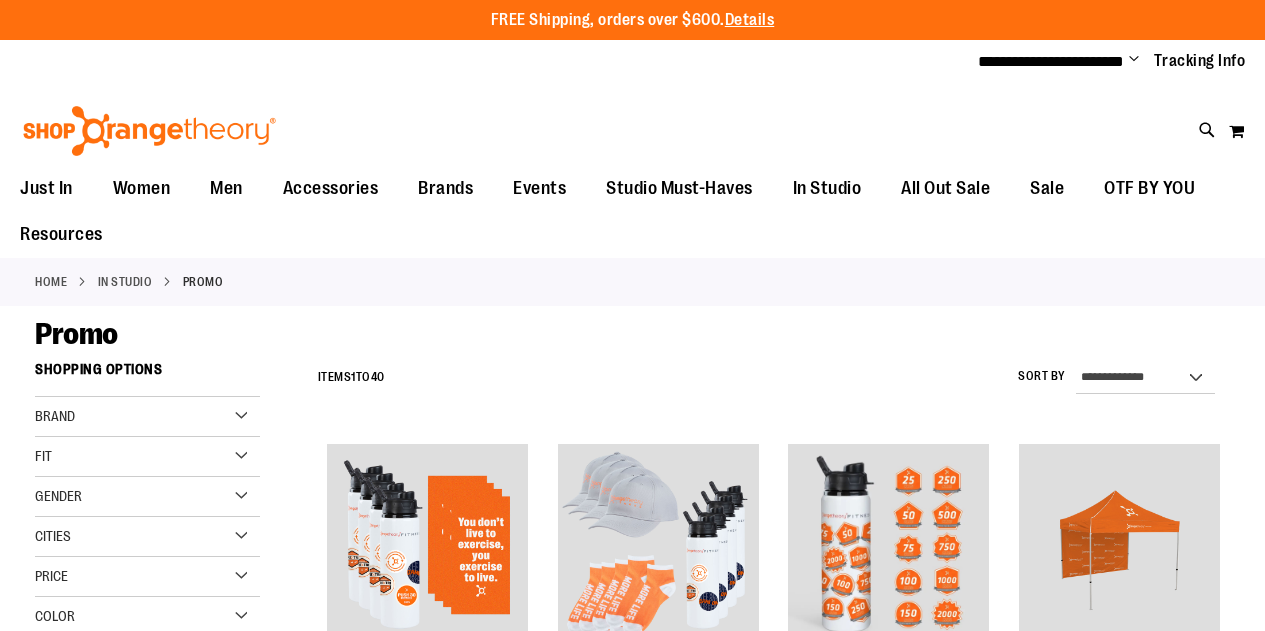 scroll, scrollTop: 0, scrollLeft: 0, axis: both 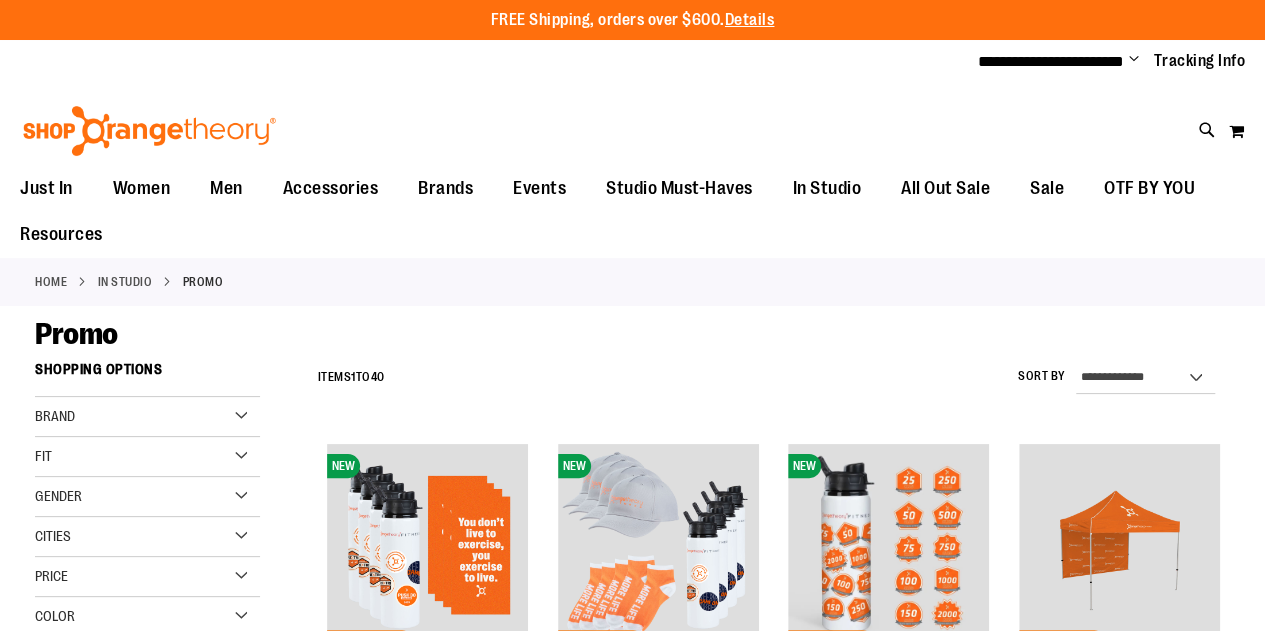 type on "**********" 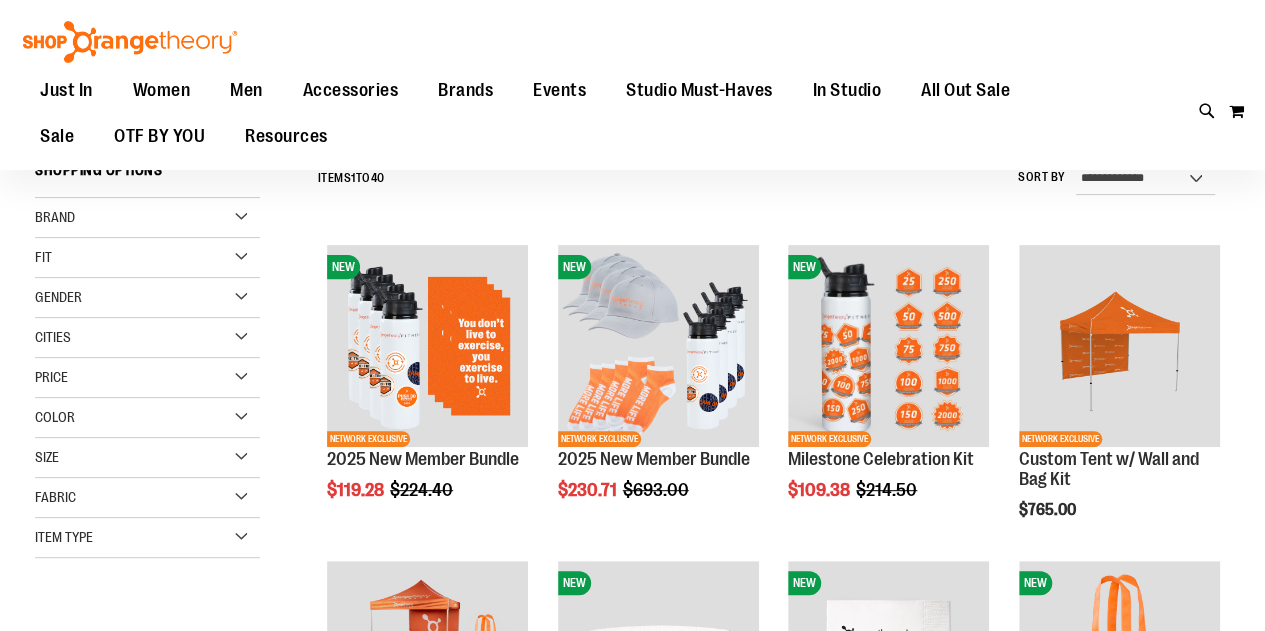 scroll, scrollTop: 250, scrollLeft: 0, axis: vertical 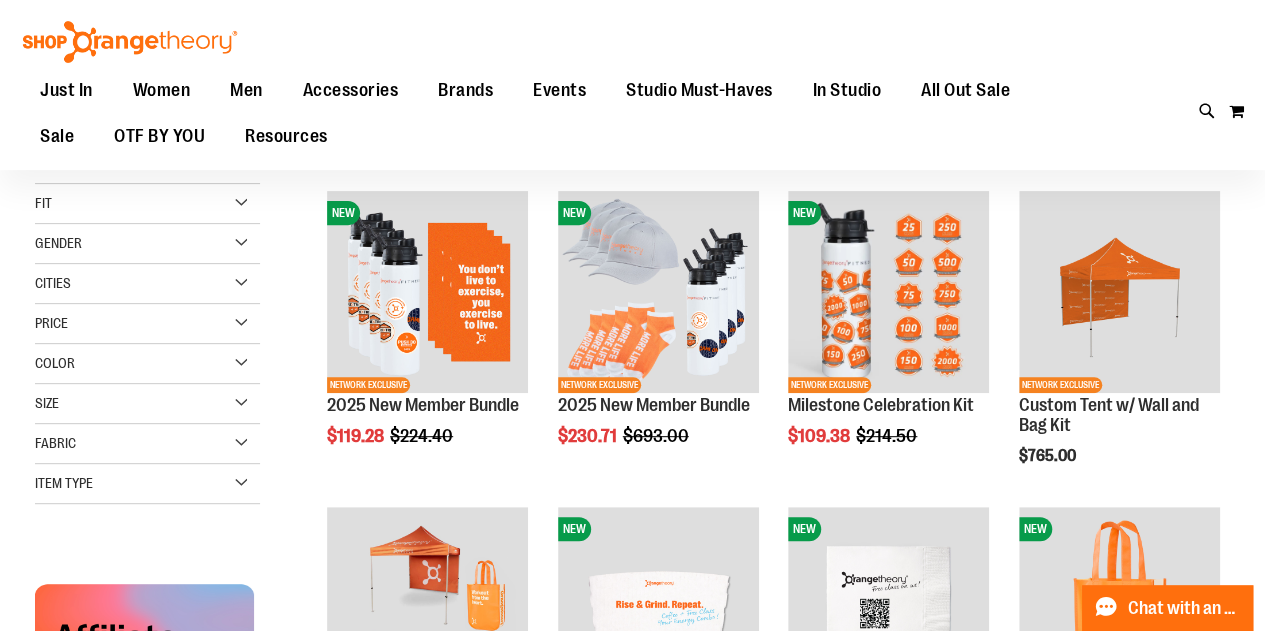 drag, startPoint x: 1264, startPoint y: 238, endPoint x: 1246, endPoint y: 305, distance: 69.375786 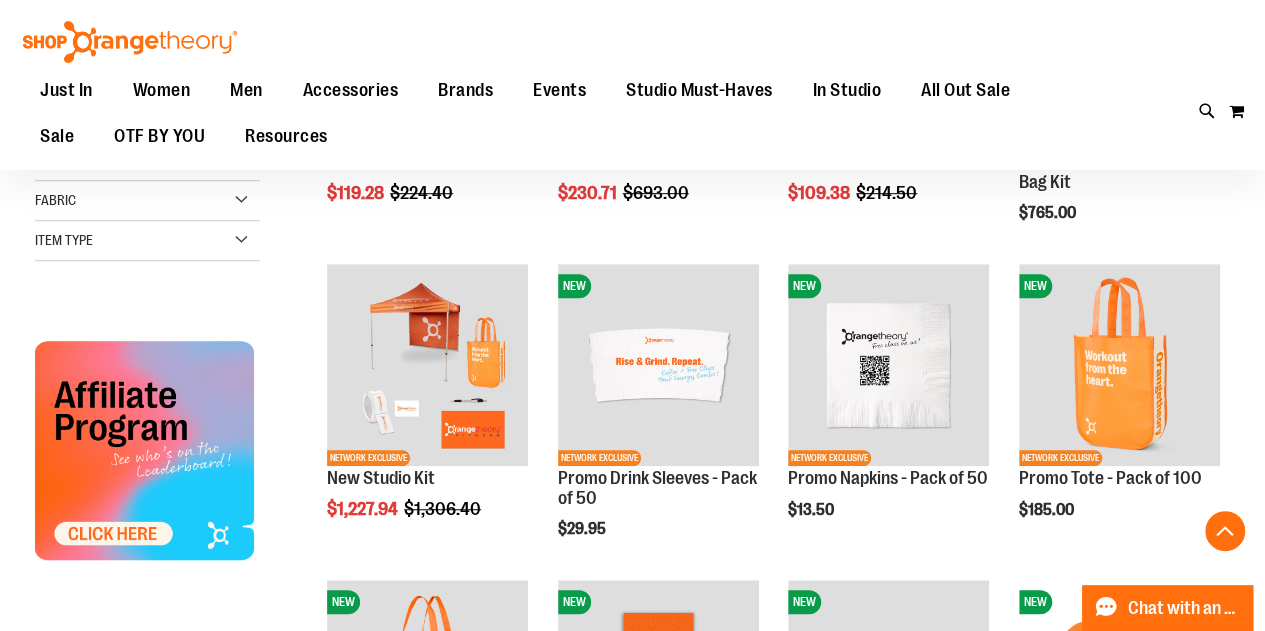 scroll, scrollTop: 500, scrollLeft: 0, axis: vertical 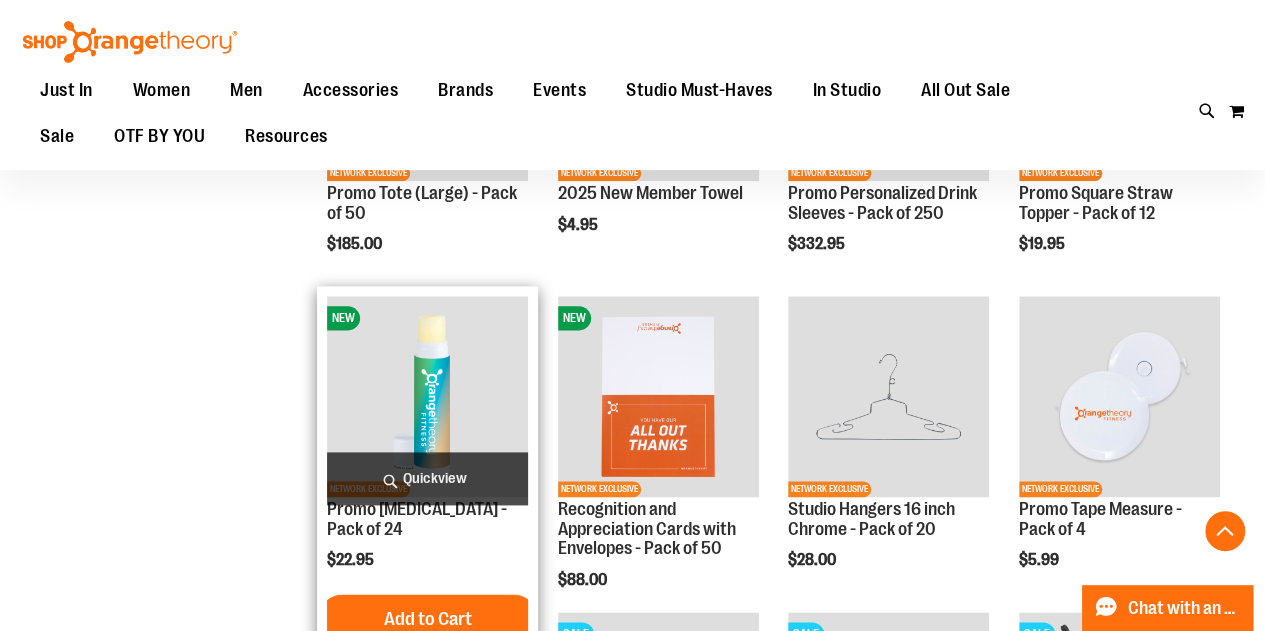 click at bounding box center [427, 396] 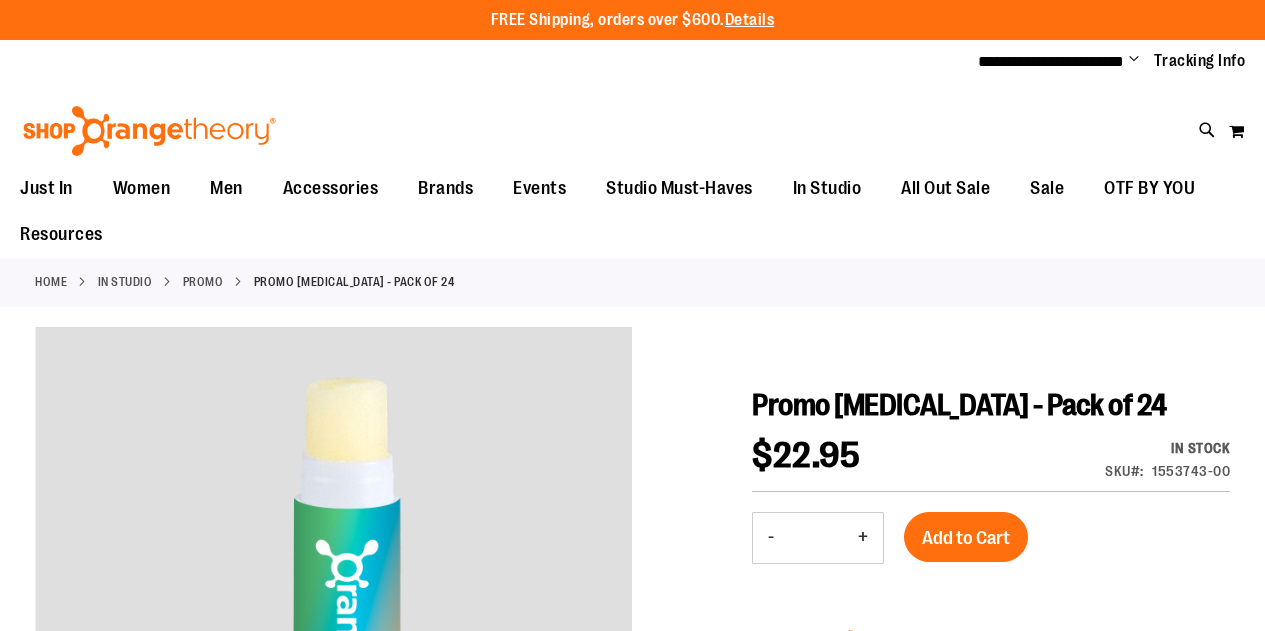 scroll, scrollTop: 0, scrollLeft: 0, axis: both 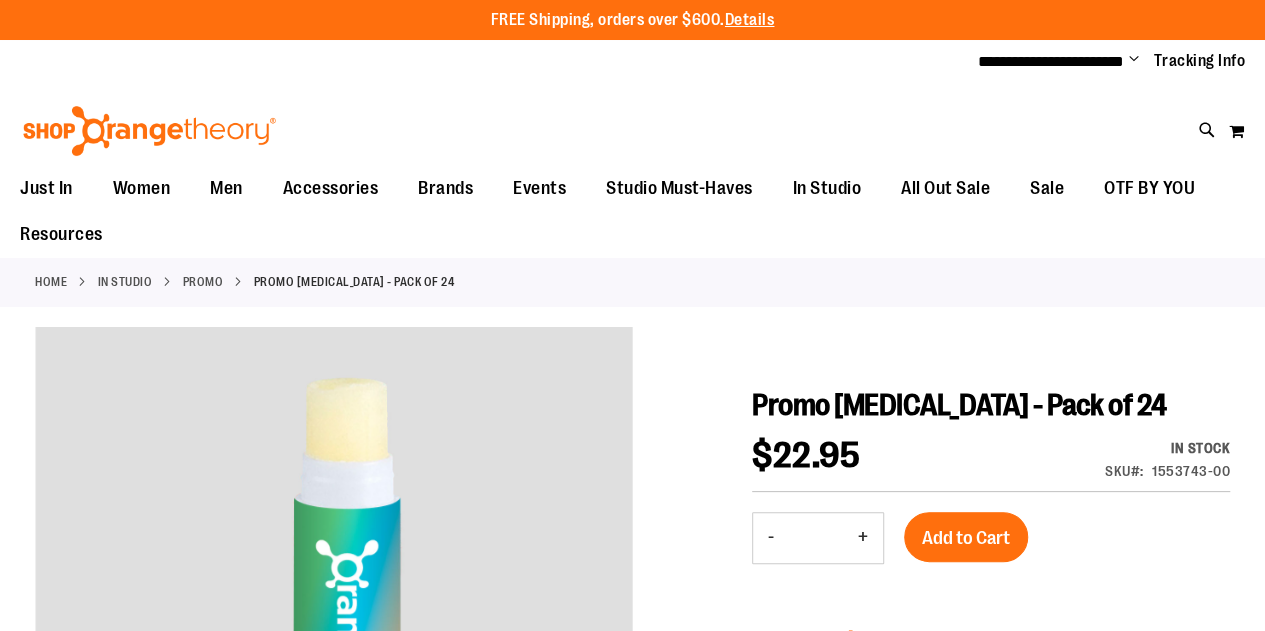 type on "**********" 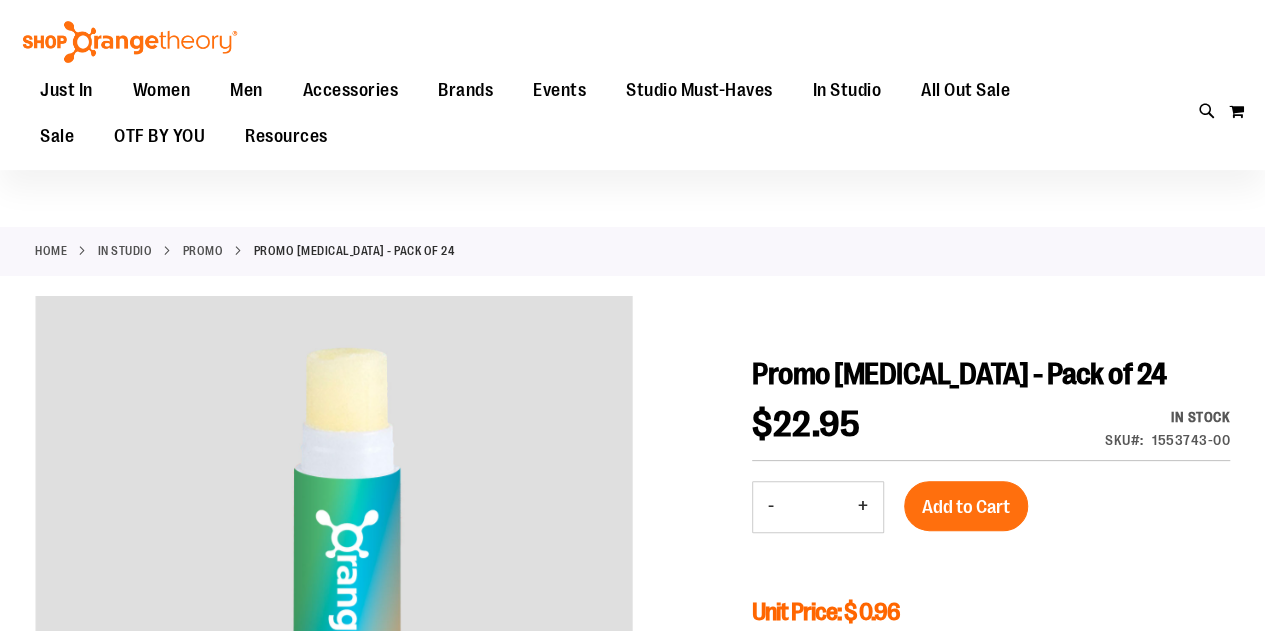 scroll, scrollTop: 0, scrollLeft: 0, axis: both 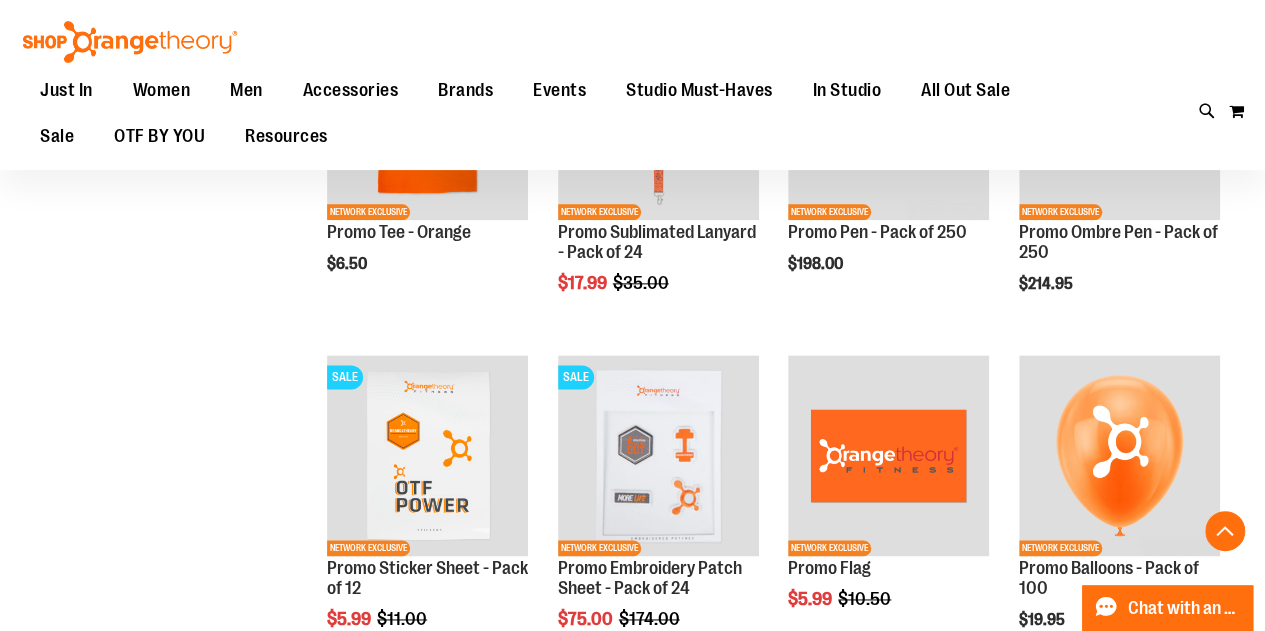 type on "**********" 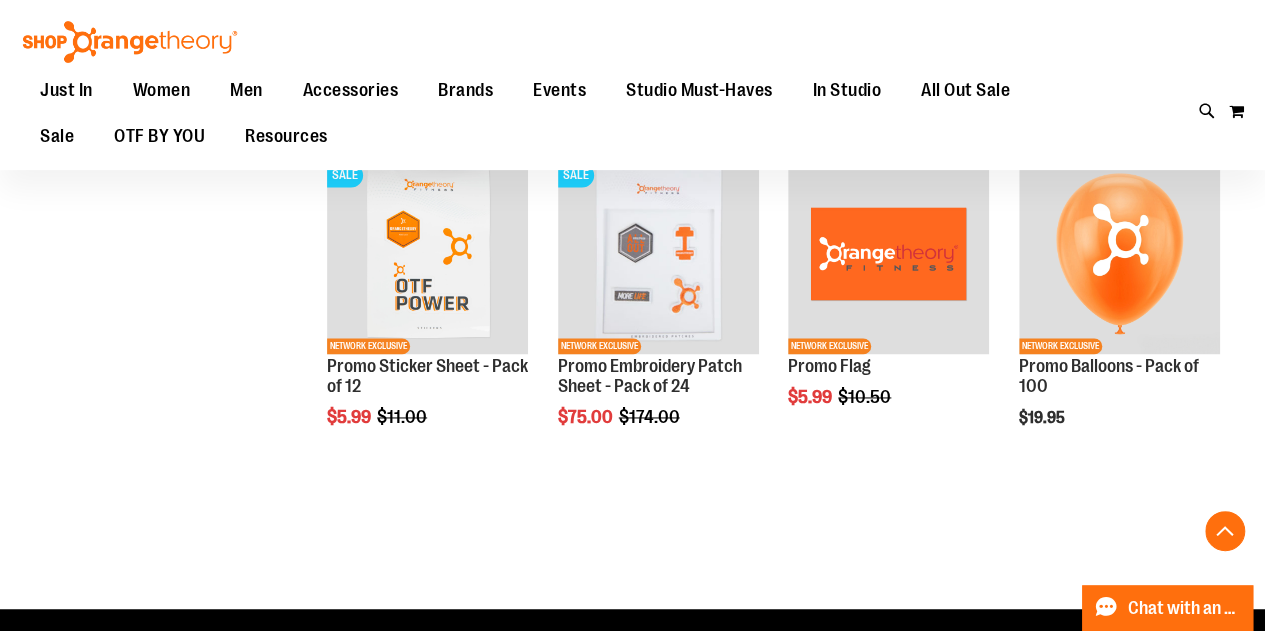 scroll, scrollTop: 1325, scrollLeft: 0, axis: vertical 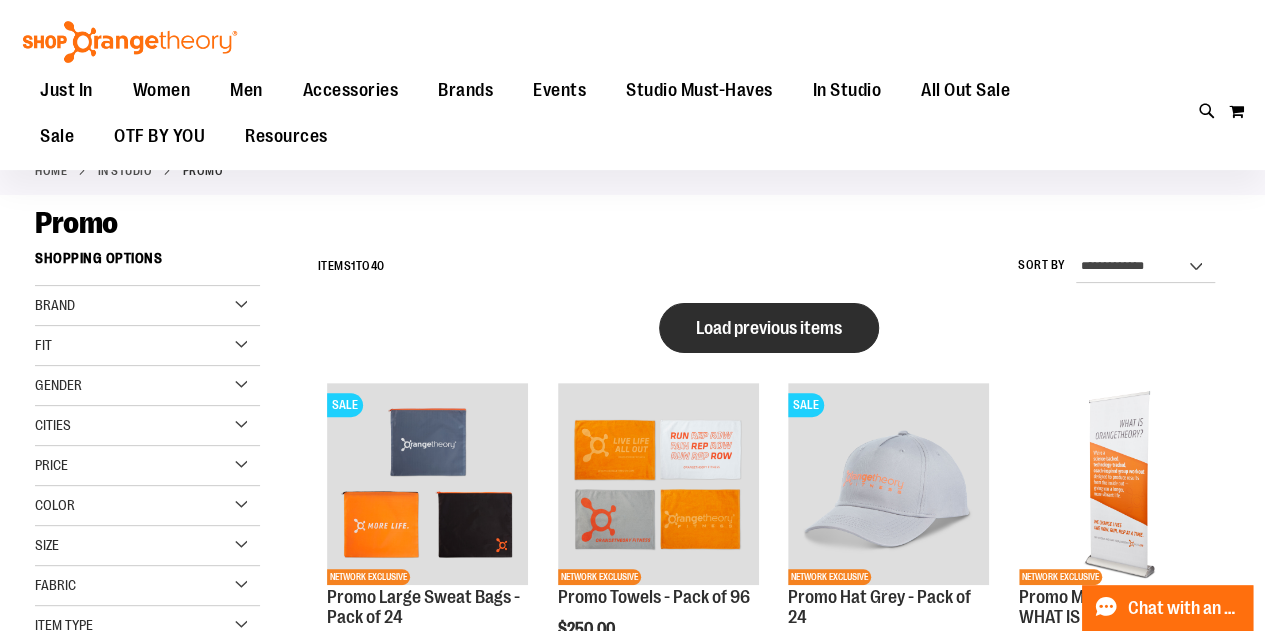 click on "Load previous items" at bounding box center (769, 328) 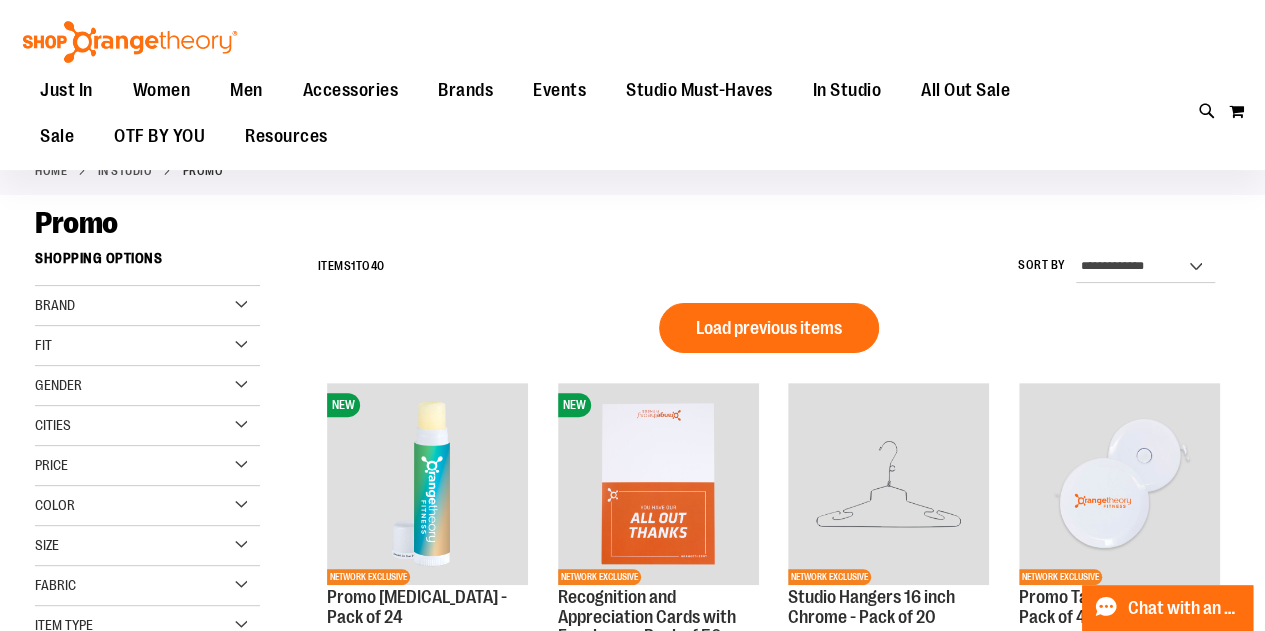 click on "Toggle Nav
Search
Popular Suggestions
Advanced Search" at bounding box center (632, 85) 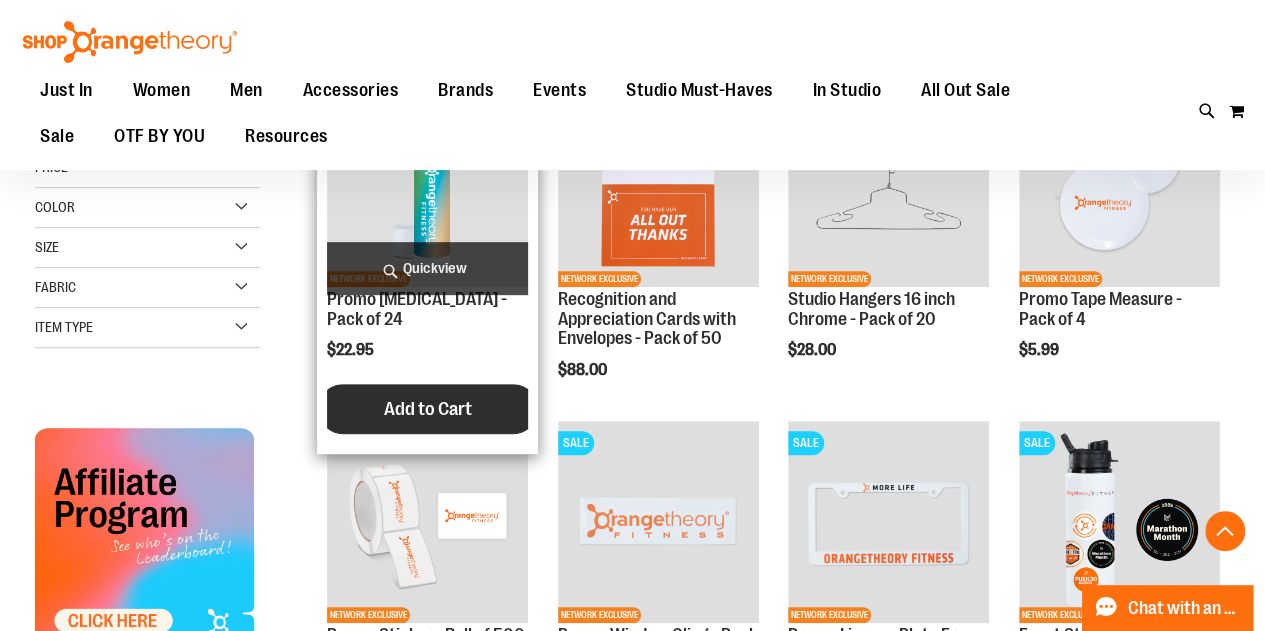 scroll, scrollTop: 308, scrollLeft: 0, axis: vertical 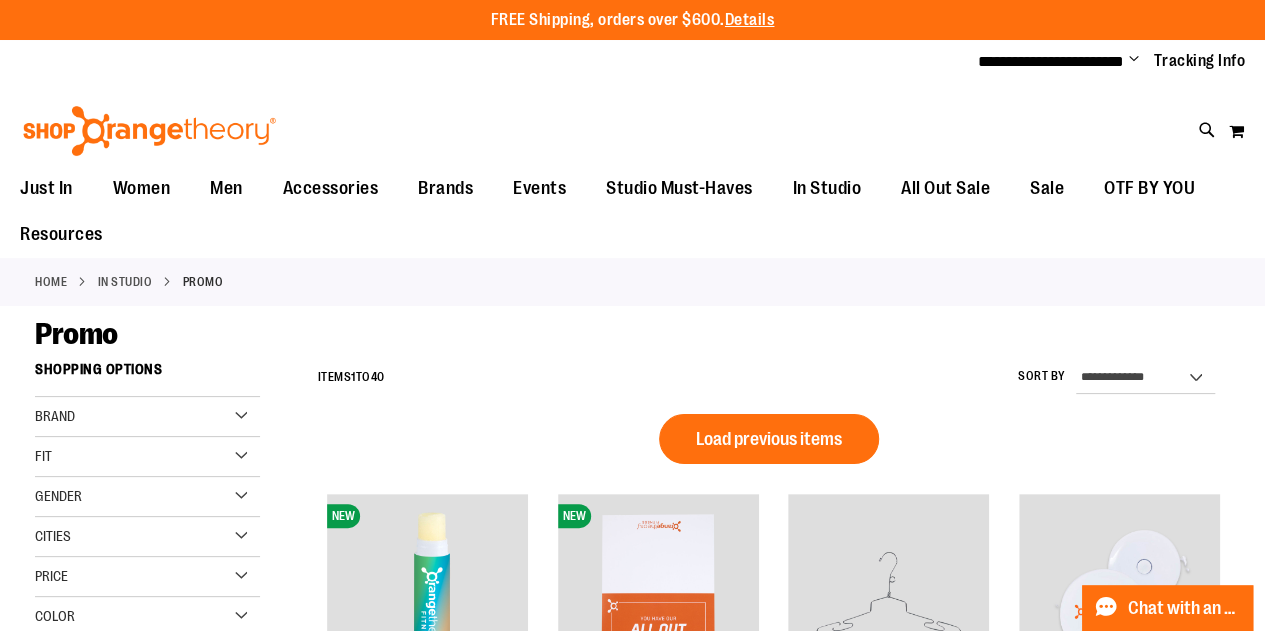 click at bounding box center [149, 131] 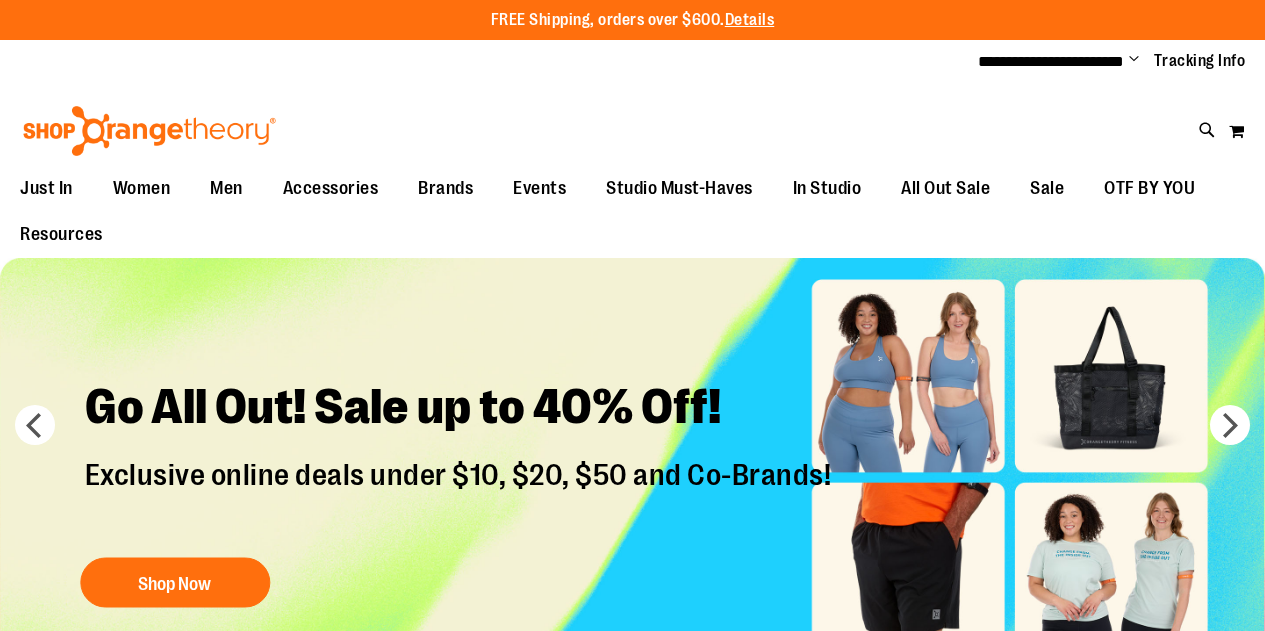 scroll, scrollTop: 0, scrollLeft: 0, axis: both 